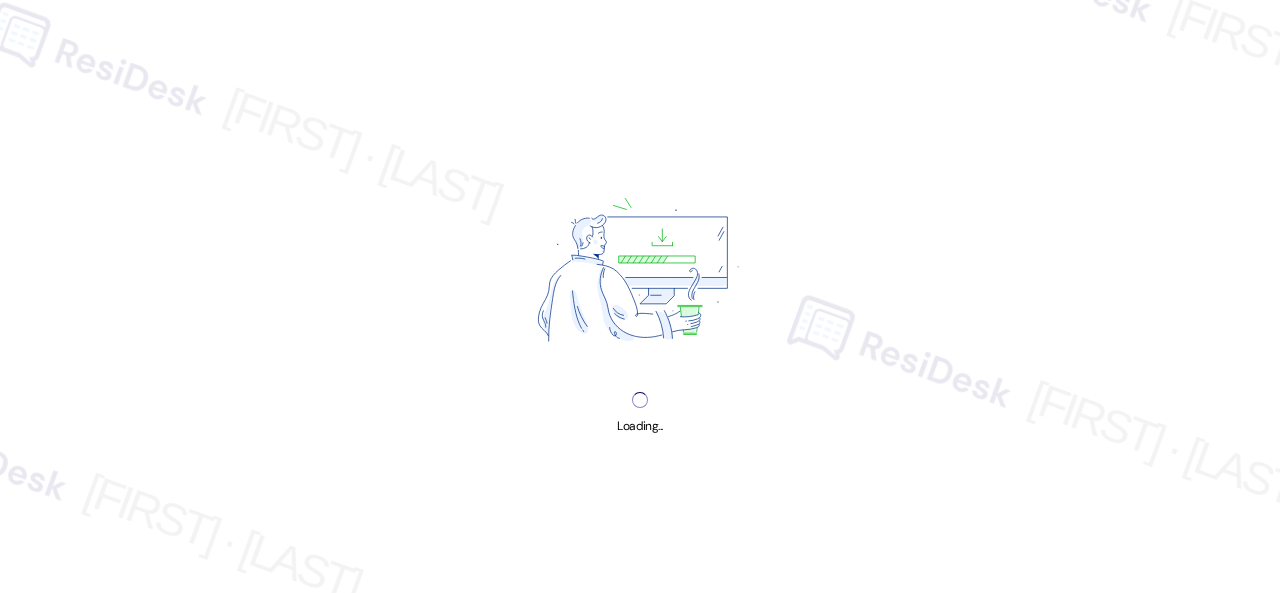 scroll, scrollTop: 0, scrollLeft: 0, axis: both 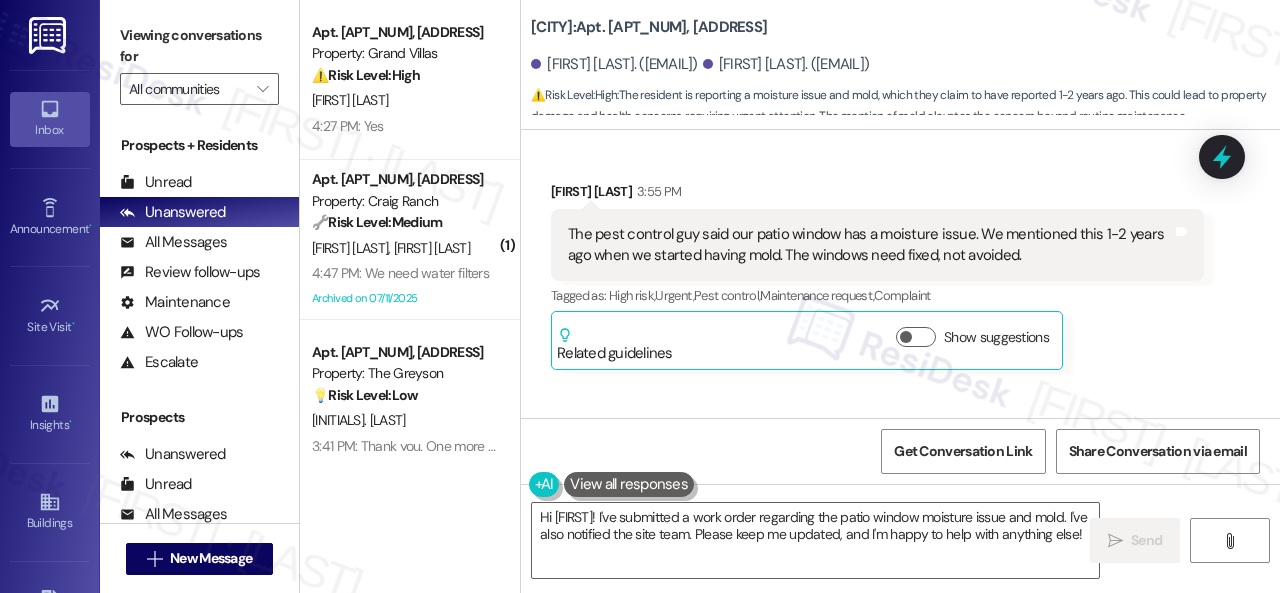 click on "Apt. 3310, 1550 Katy Gap Rd Property: Grand Villas ⚠️  Risk Level:  High The resident reports a malfunctioning washing machine that stops mid-cycle and requires manual draining. This constitutes an urgent maintenance issue affecting a major appliance. T. Maldonado 4:27 PM: Yes 4:27 PM: Yes ( 1 ) Apt. 634, 4101 S Custer Rd Property: Craig Ranch 🔧  Risk Level:  Medium The resident is complaining about the lack of water filter replacement and the recent rent increase. While the resident is expressing dissatisfaction, this issue does not pose an immediate threat to safety, property, or legal compliance. It is a non-urgent maintenance request and a customer satisfaction issue. W. Schuckle A. Applegate 4:47 PM: We need water filters 4:47 PM: We need water filters Archived on 07/11/2025 Apt. 4172RL, 4460 Mountain Laurel Road Property: The Greyson 💡  Risk Level:  Low The resident is asking a non-essential question about garage electricity. This is a general inquiry and does not represent an urgent issue." at bounding box center (790, 296) 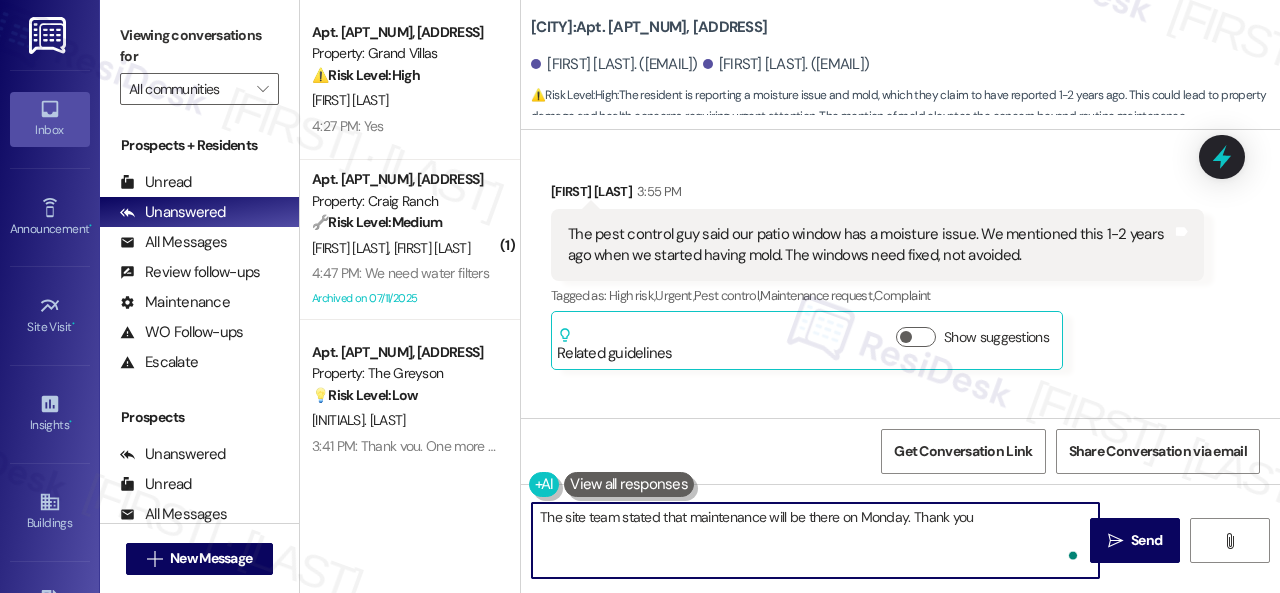 type on "The site team stated that maintenance will be there on Monday. Thank you." 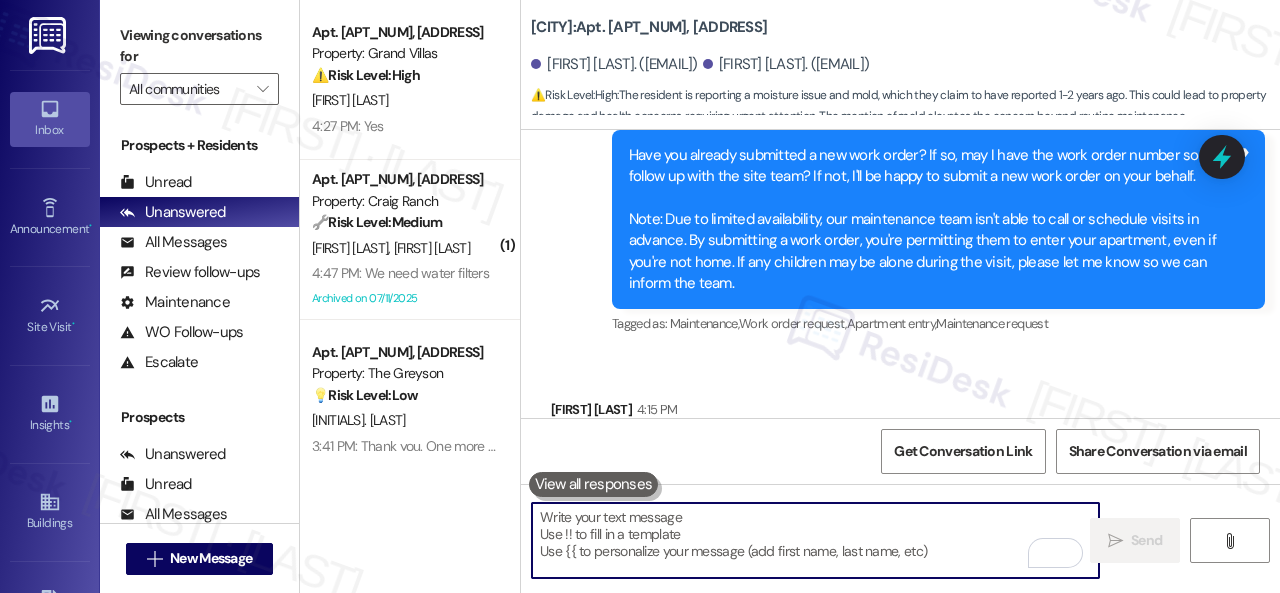 scroll, scrollTop: 4294, scrollLeft: 0, axis: vertical 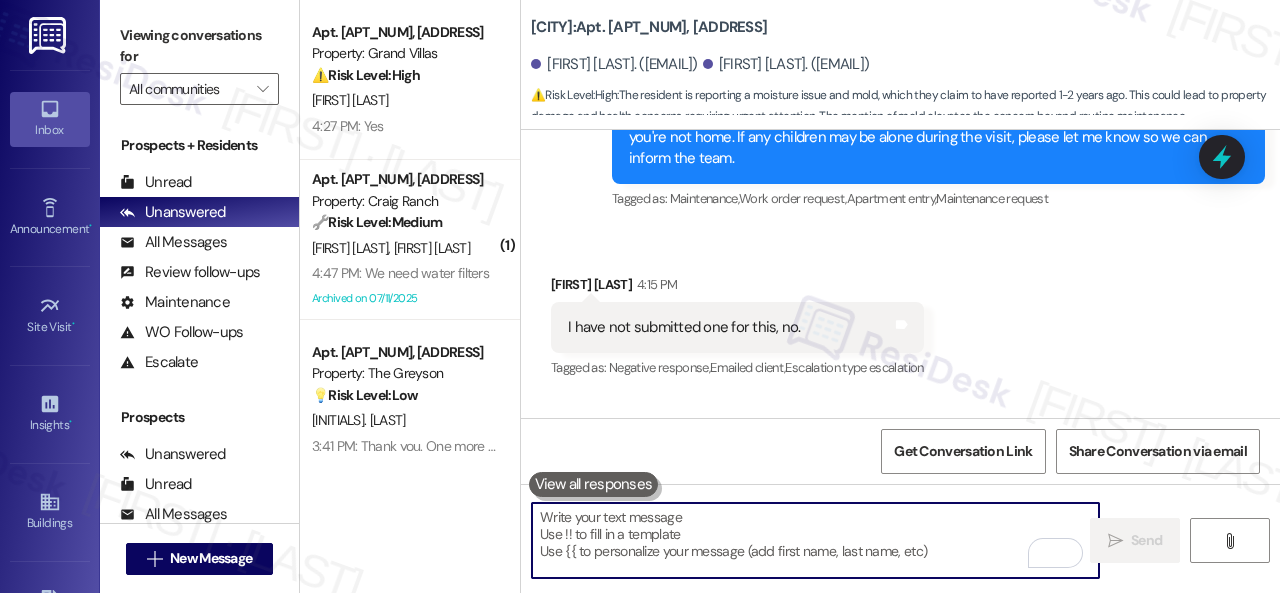 type 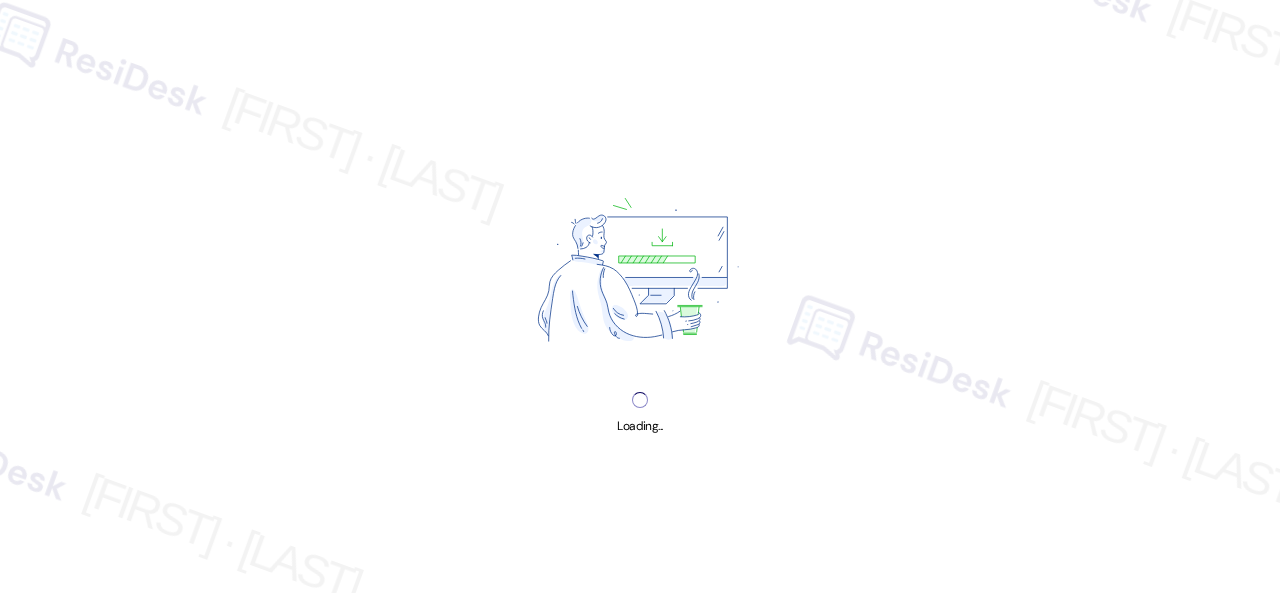scroll, scrollTop: 0, scrollLeft: 0, axis: both 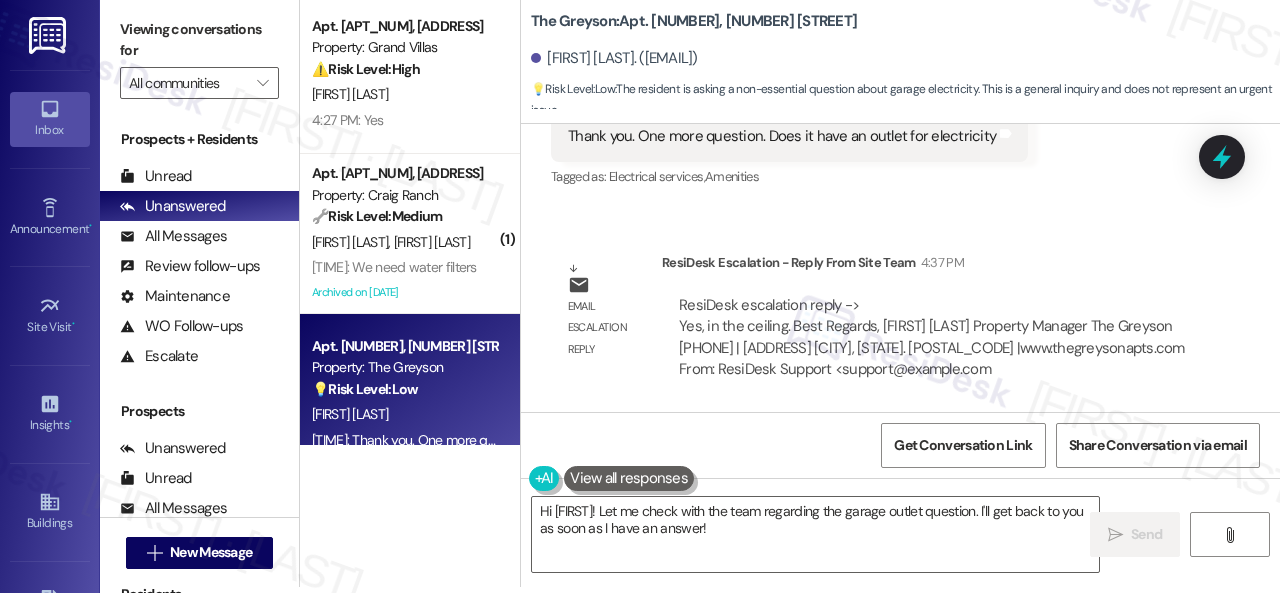 drag, startPoint x: 782, startPoint y: 527, endPoint x: 343, endPoint y: 451, distance: 445.53003 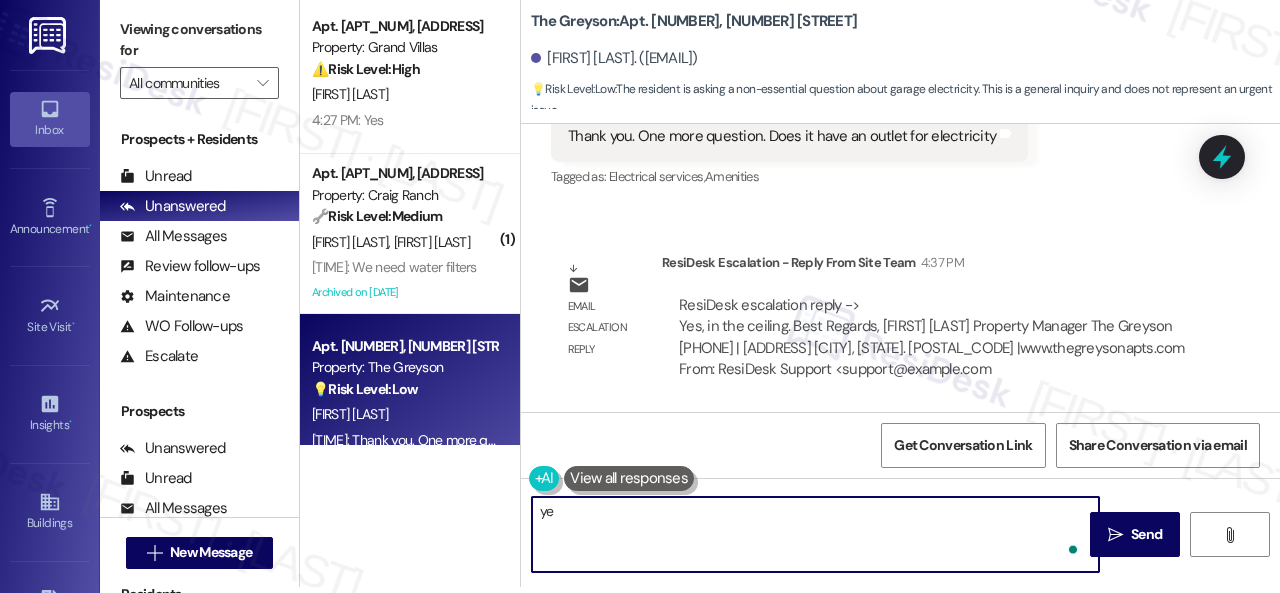 type on "y" 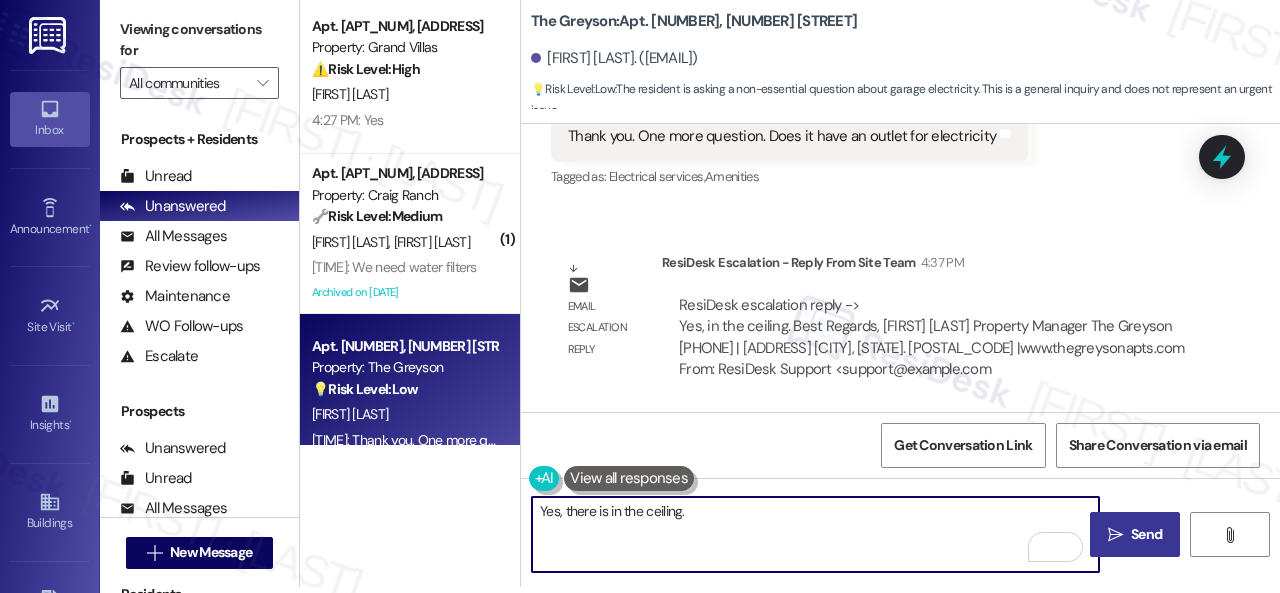 type on "Yes, there is in the ceiling." 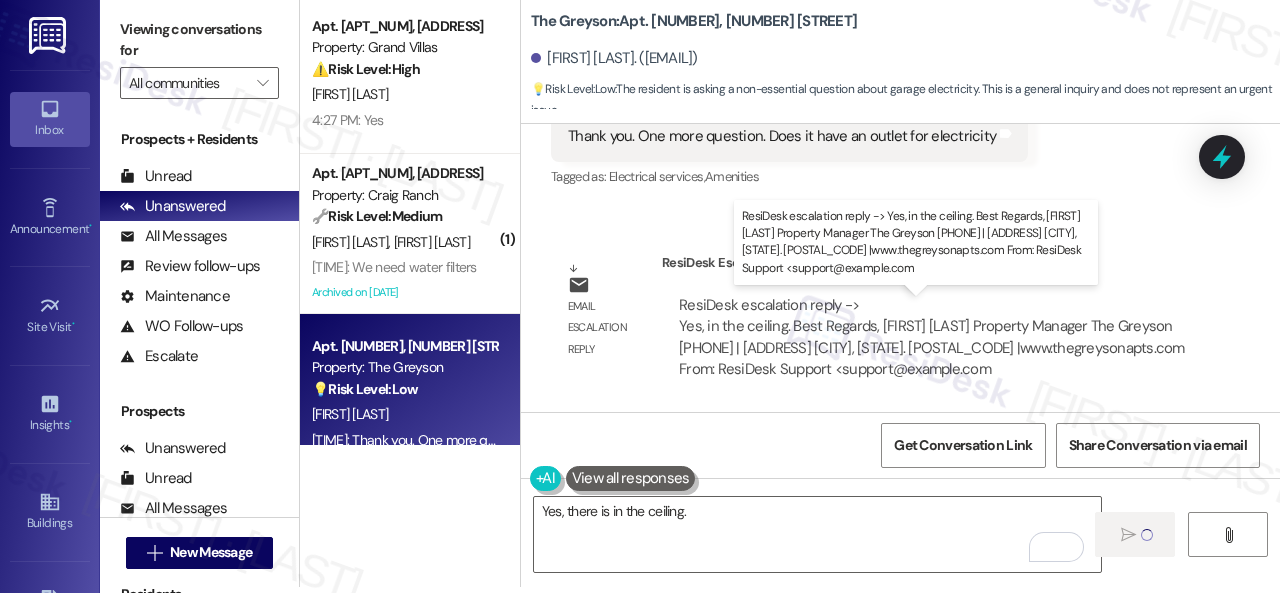 type 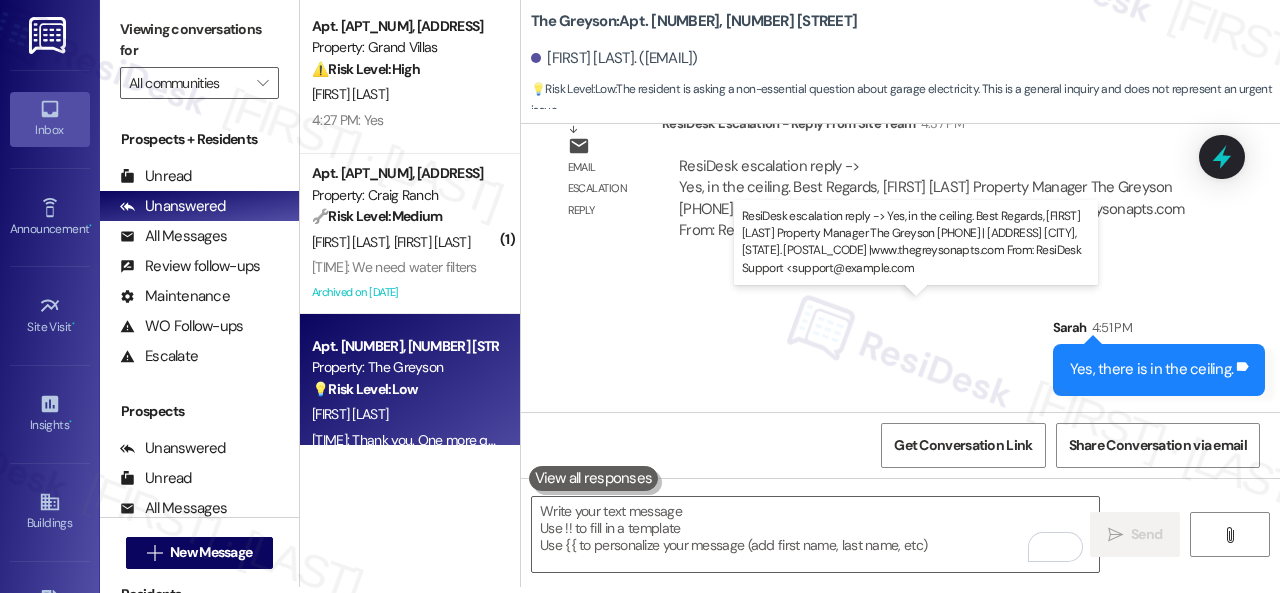 scroll, scrollTop: 0, scrollLeft: 0, axis: both 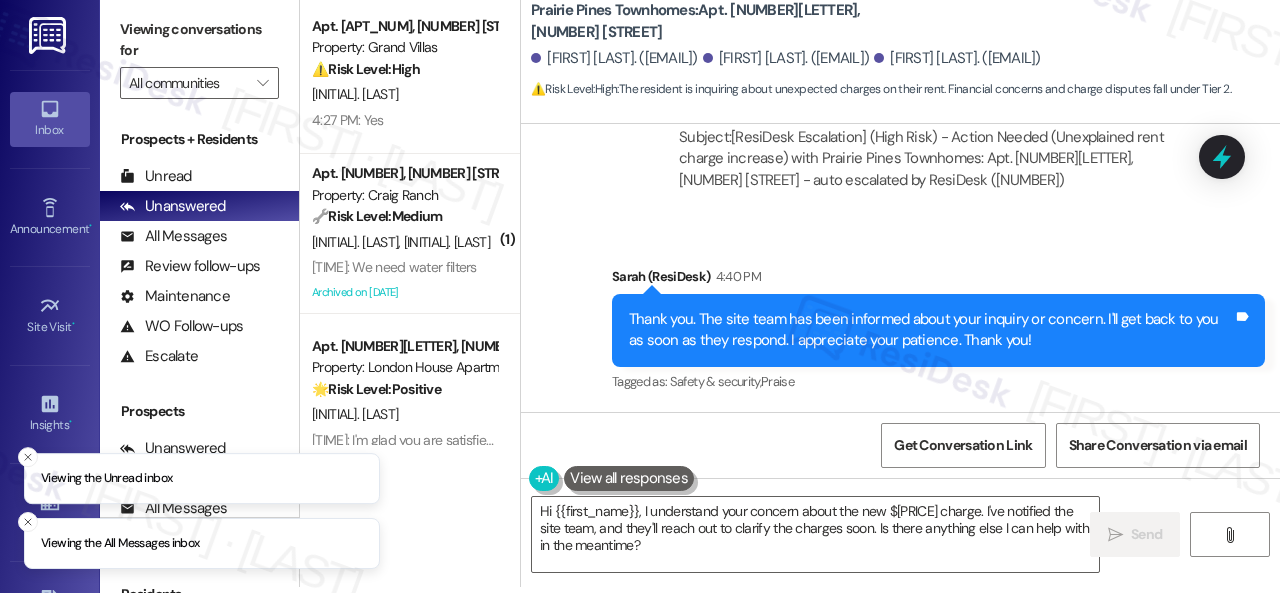click on "Apt. [NUMBER], [NUMBER] [STREET] Property: Grand Villas ⚠️  Risk Level:  High The resident reports a malfunctioning washing machine that stops mid-cycle and requires manual draining. This constitutes an urgent maintenance issue affecting a major appliance. [INITIAL]. [LAST] [TIME]: Yes [TIME]: Yes ( 1 ) Apt. [NUMBER], [NUMBER] [STREET] Property: Craig Ranch 🔧  Risk Level:  Medium The resident is complaining about the lack of water filter replacement and the recent rent increase. While the resident is expressing dissatisfaction, this issue does not pose an immediate threat to safety, property, or legal compliance. It is a non-urgent maintenance request and a customer satisfaction issue. [INITIAL]. [LAST] [INITIAL]. [LAST] [TIME]: We need water filters [TIME]: We need water filters Archived on [DATE] Apt. [NUMBER][LETTER], [NUMBER] [STREET] Property: London House Apartments & Flats 🌟  Risk Level:  Positive [INITIAL]. [LAST] Apt. [NUMBER], [NUMBER] [STREET] Property: Grand Villas ⚠️  Risk Level:  High [INITIAL]. [LAST] Property: The Greyson" at bounding box center (790, 290) 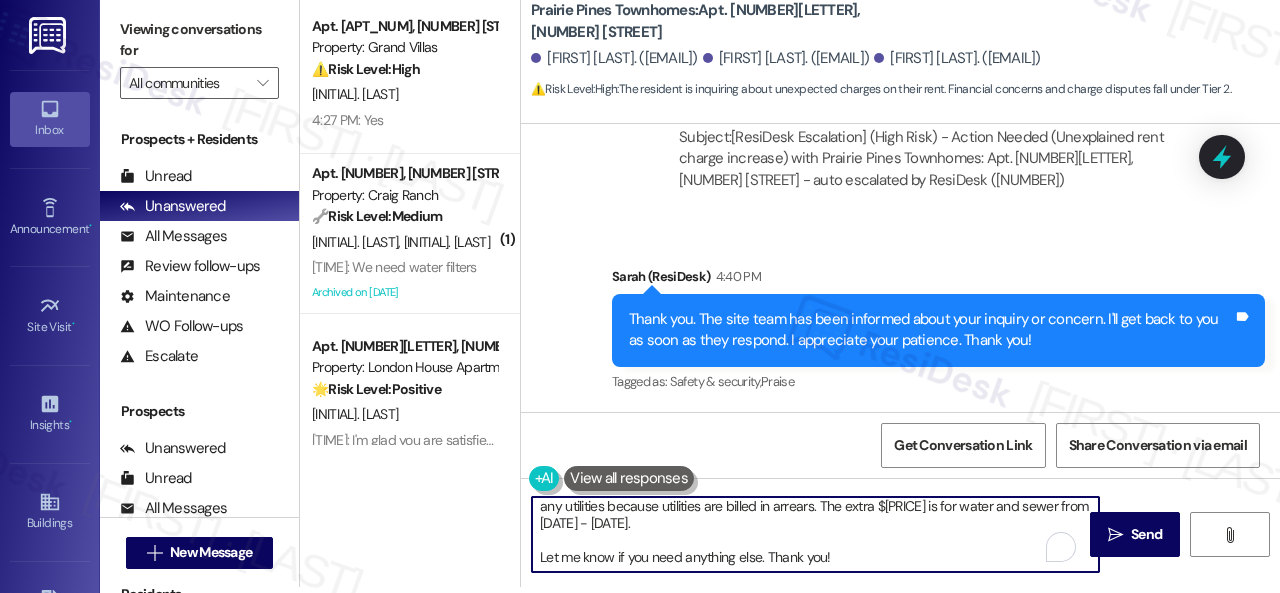 scroll, scrollTop: 0, scrollLeft: 0, axis: both 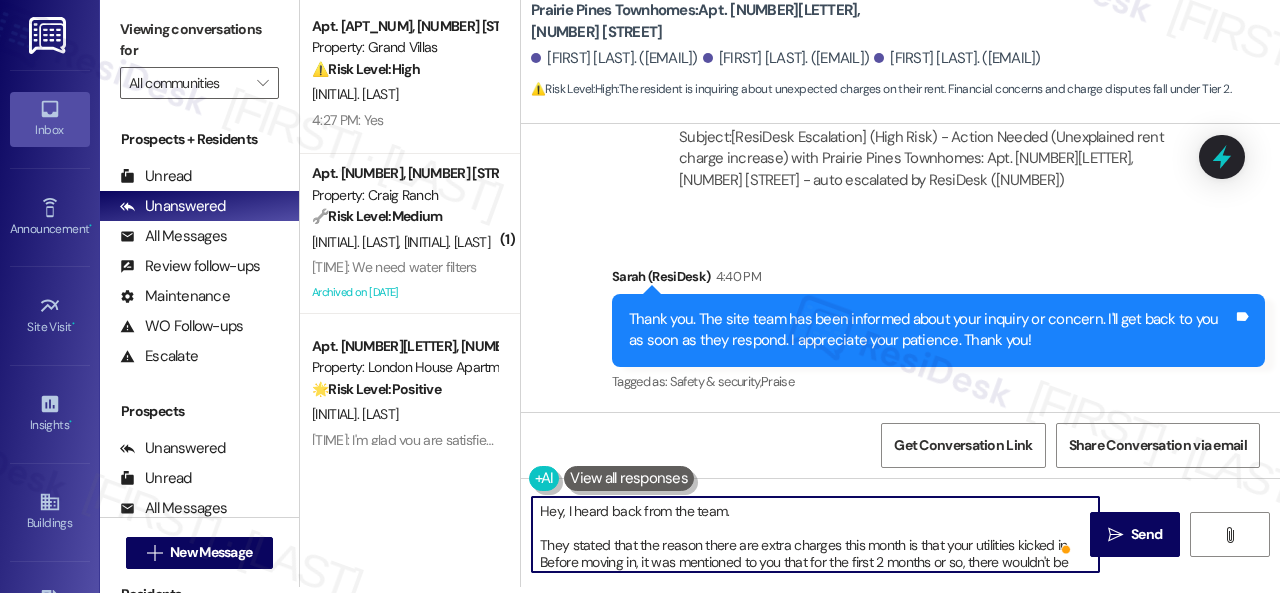 type on "Hey, I heard back from the team.
They stated that the reason there are extra charges this month is that your utilities kicked in. Before moving in, it was mentioned to you that for the first 2 months or so, there wouldn't be any utilities because utilities are billed in arrears. The extra $[PRICE] is for water and sewer from [DATE] - [DATE].
Let me know if you need anything else. Thank you!" 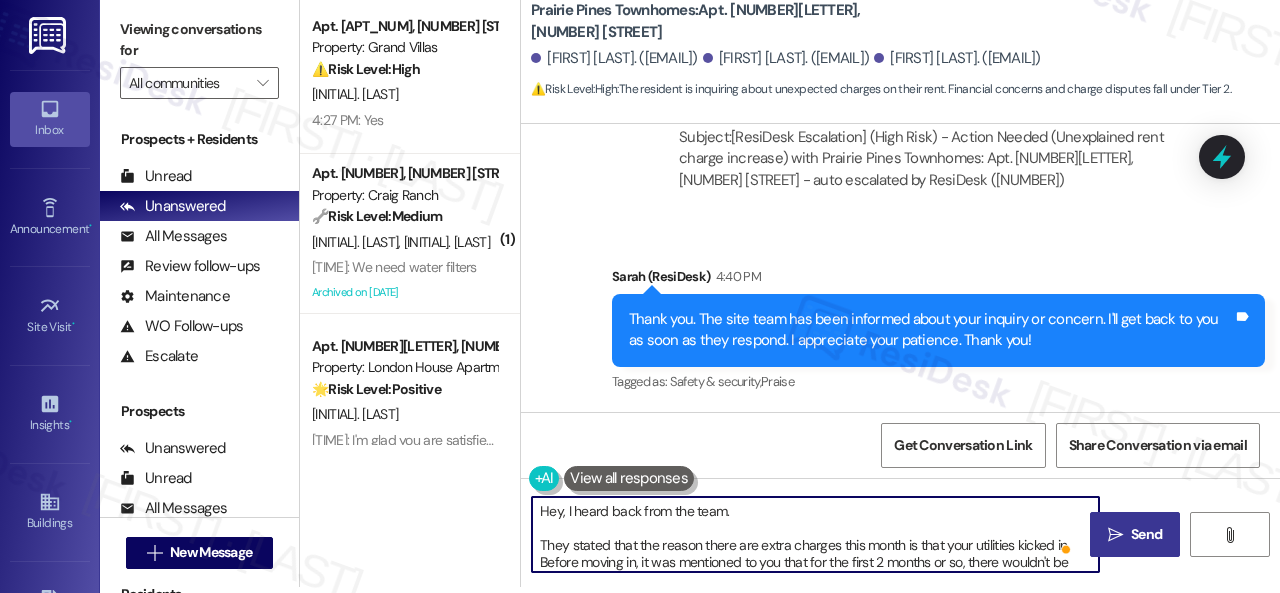 click on "Send" at bounding box center (1146, 534) 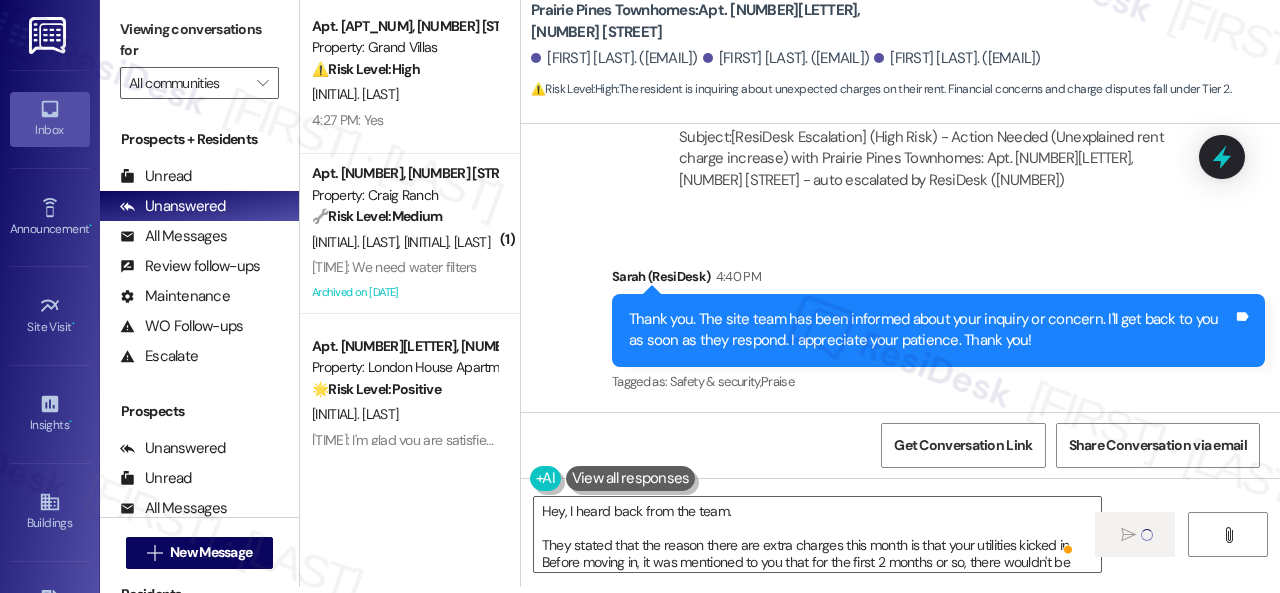 type 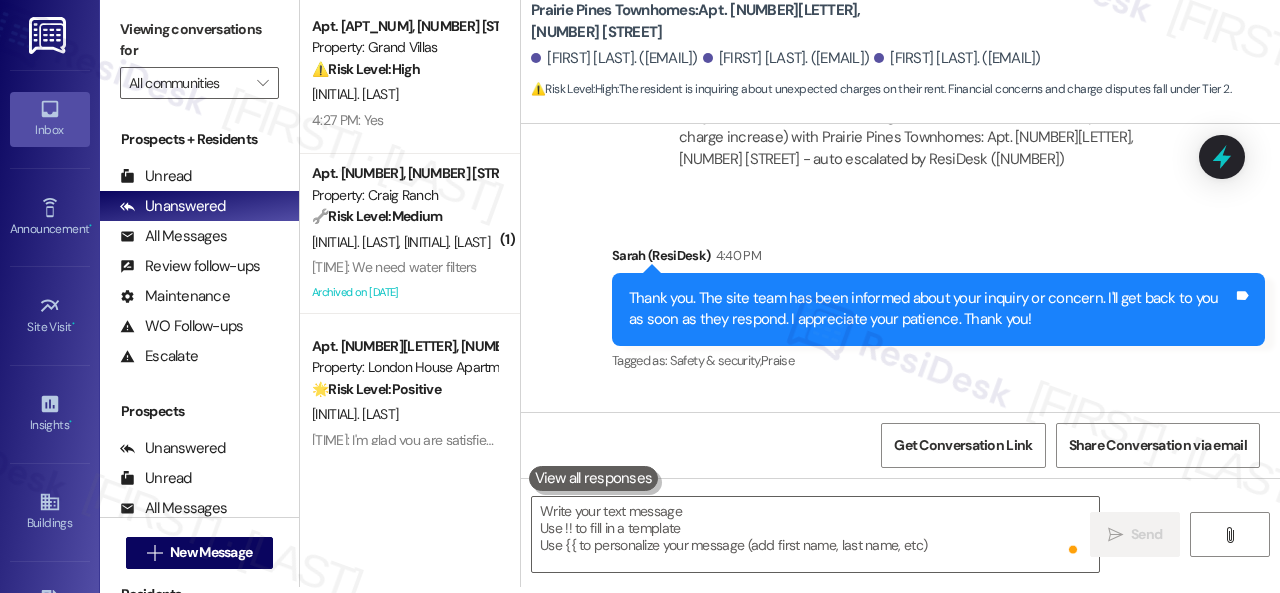 scroll, scrollTop: 0, scrollLeft: 0, axis: both 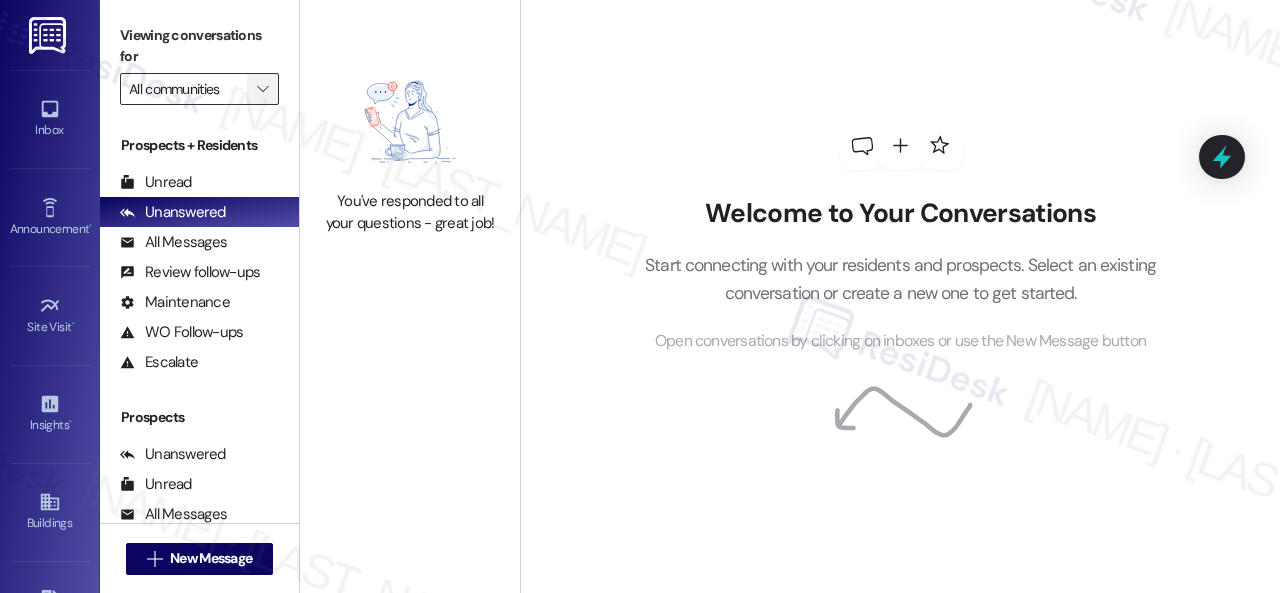 click on "" at bounding box center [263, 89] 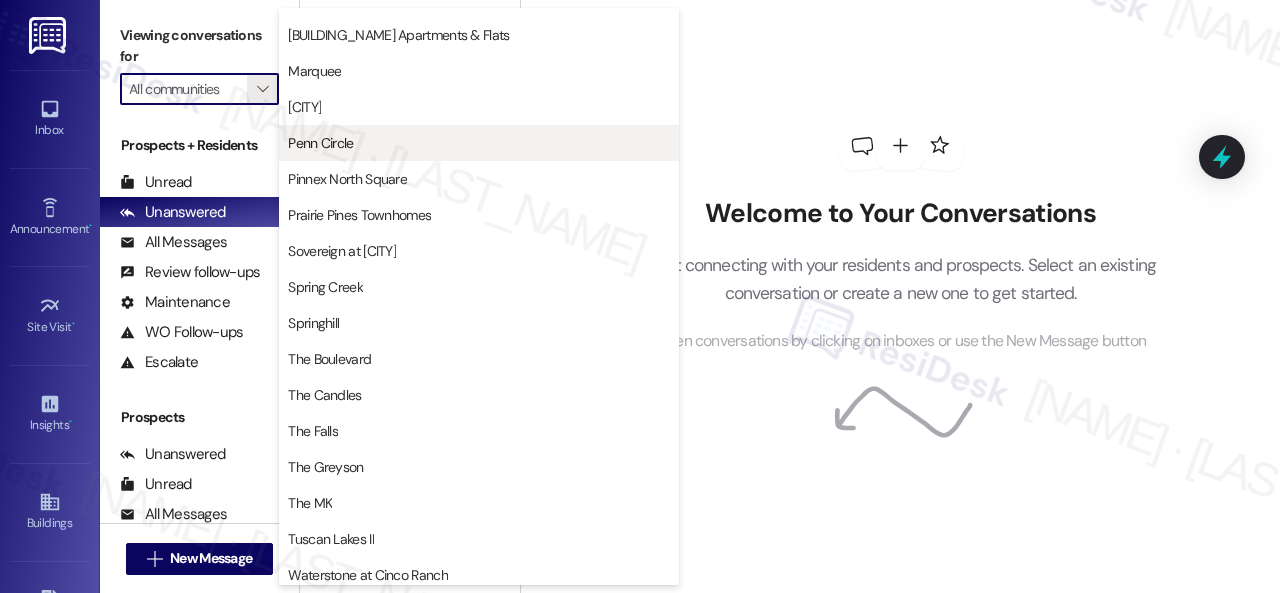 scroll, scrollTop: 396, scrollLeft: 0, axis: vertical 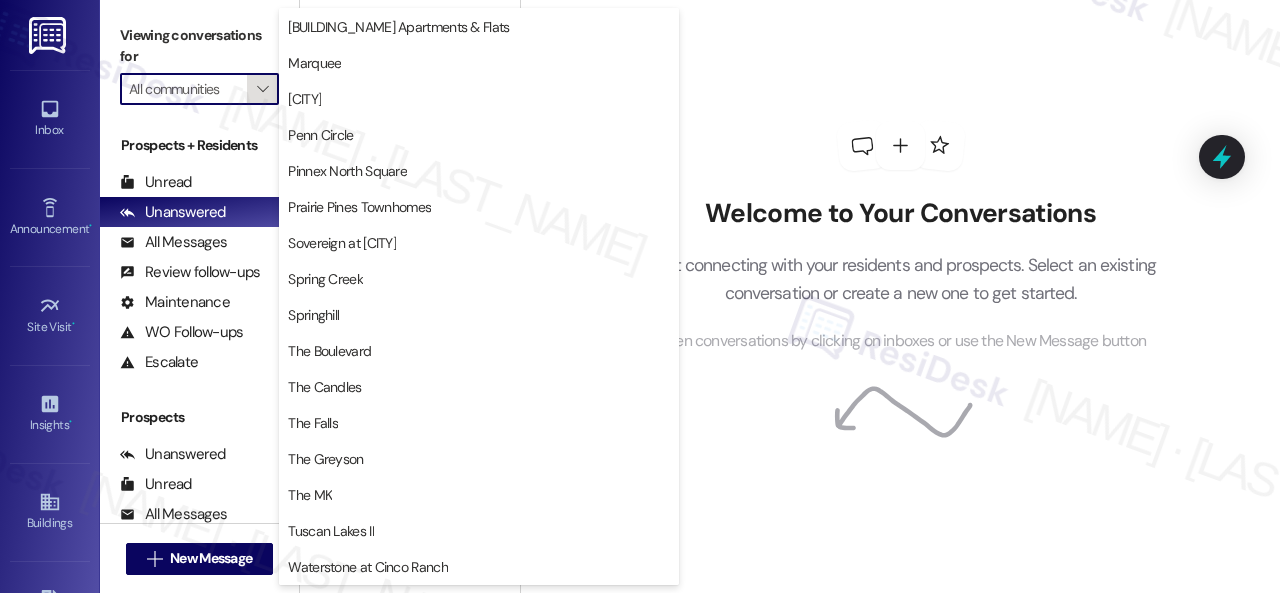 click on "" at bounding box center [263, 89] 